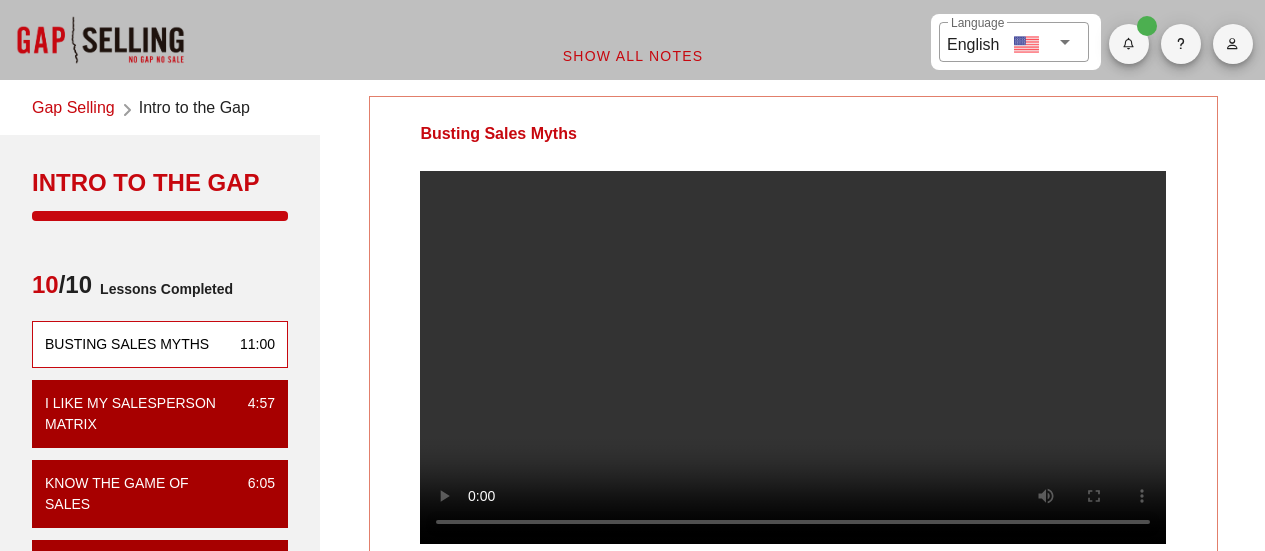 scroll, scrollTop: 0, scrollLeft: 0, axis: both 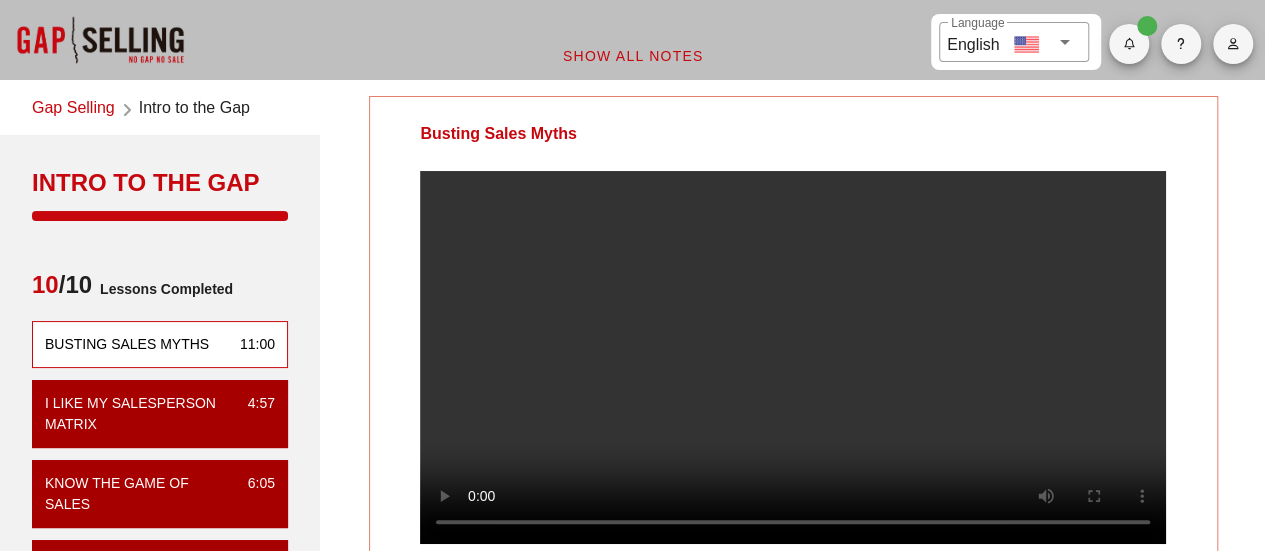 click on "Gap Selling" at bounding box center [73, 109] 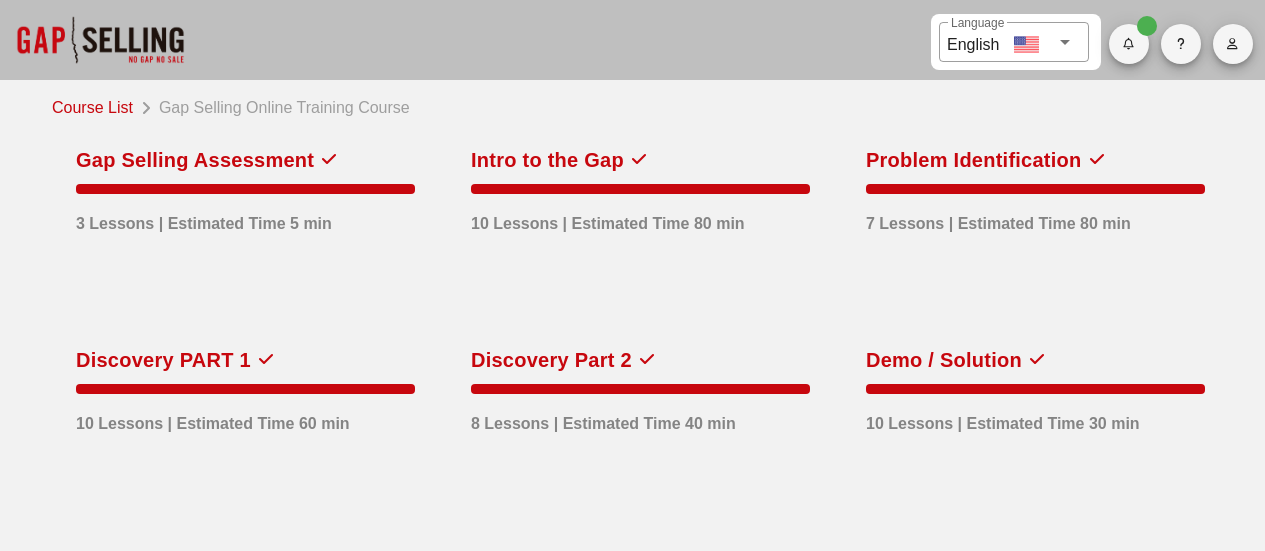 scroll, scrollTop: 0, scrollLeft: 0, axis: both 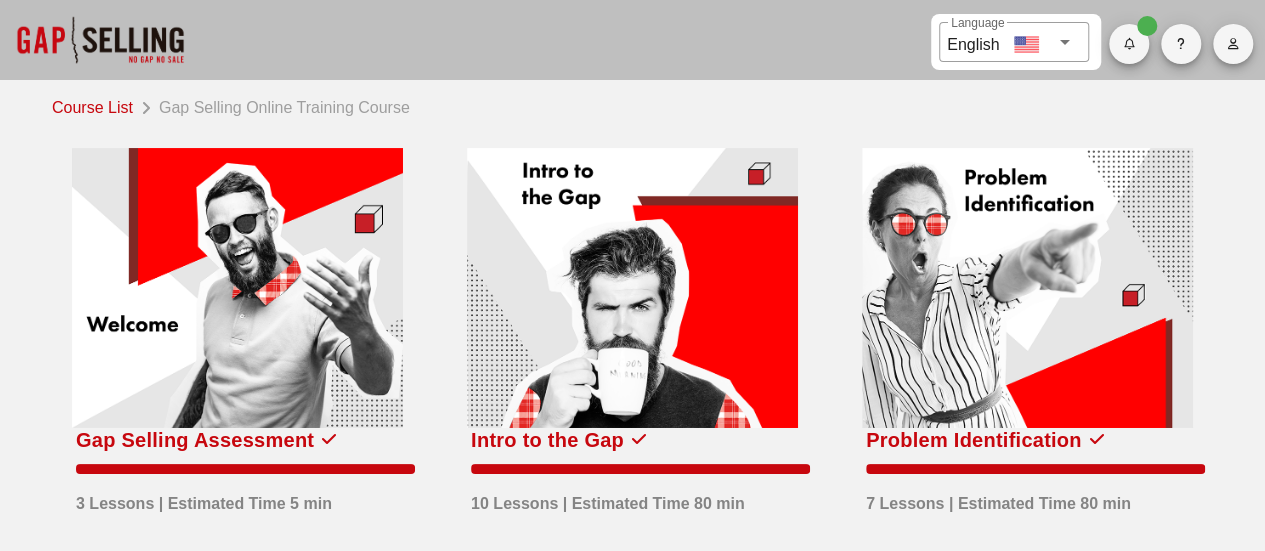 click at bounding box center (237, 288) 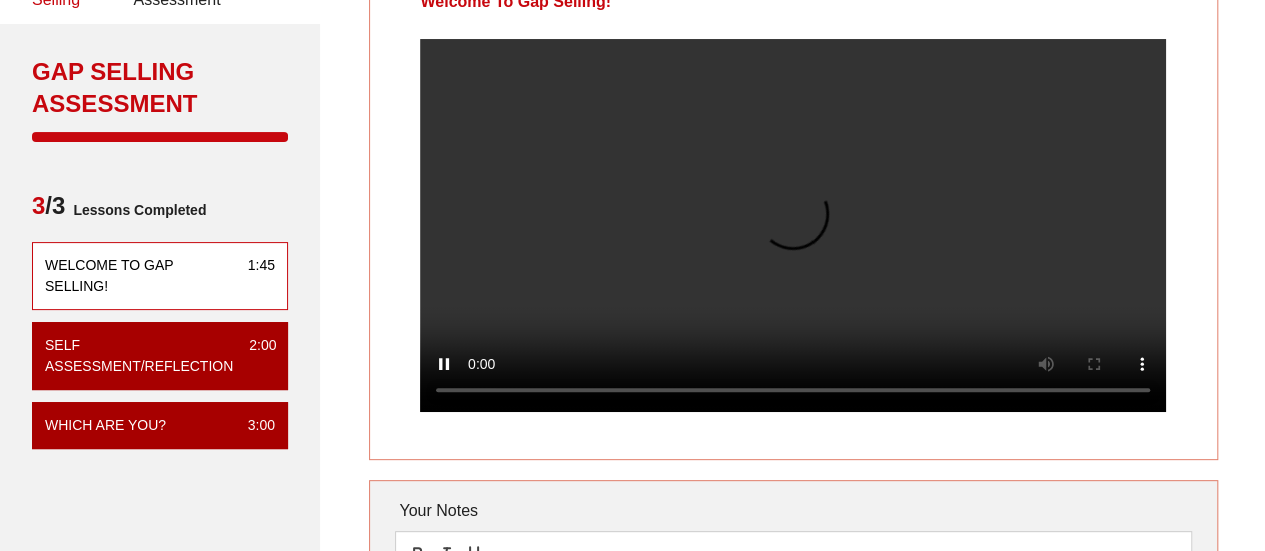 scroll, scrollTop: 300, scrollLeft: 0, axis: vertical 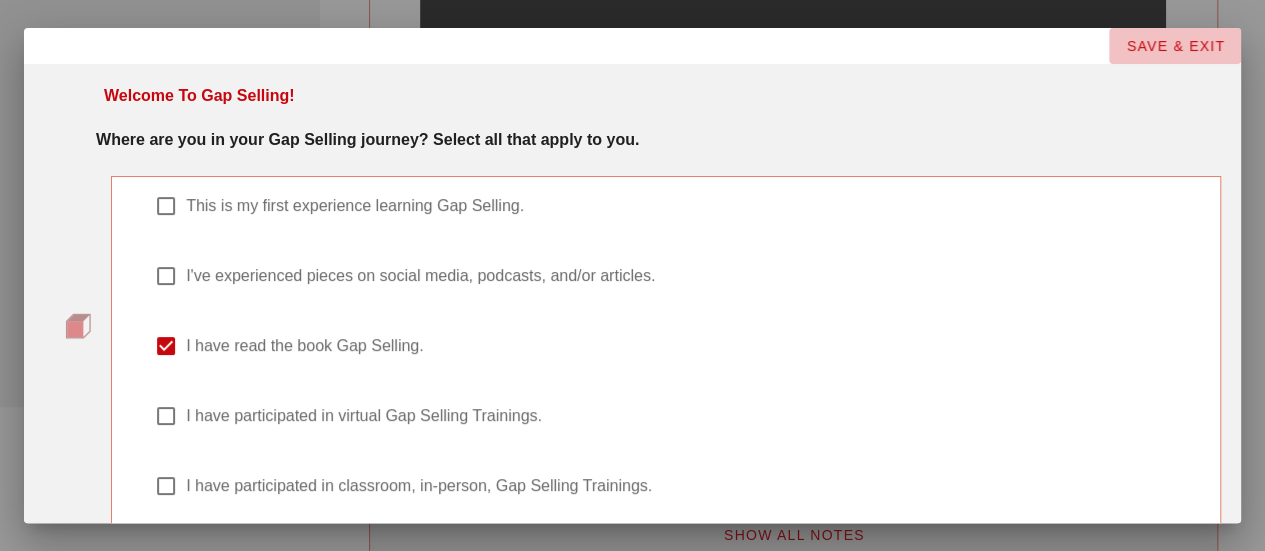 click on "SAVE & EXIT" at bounding box center (1175, 46) 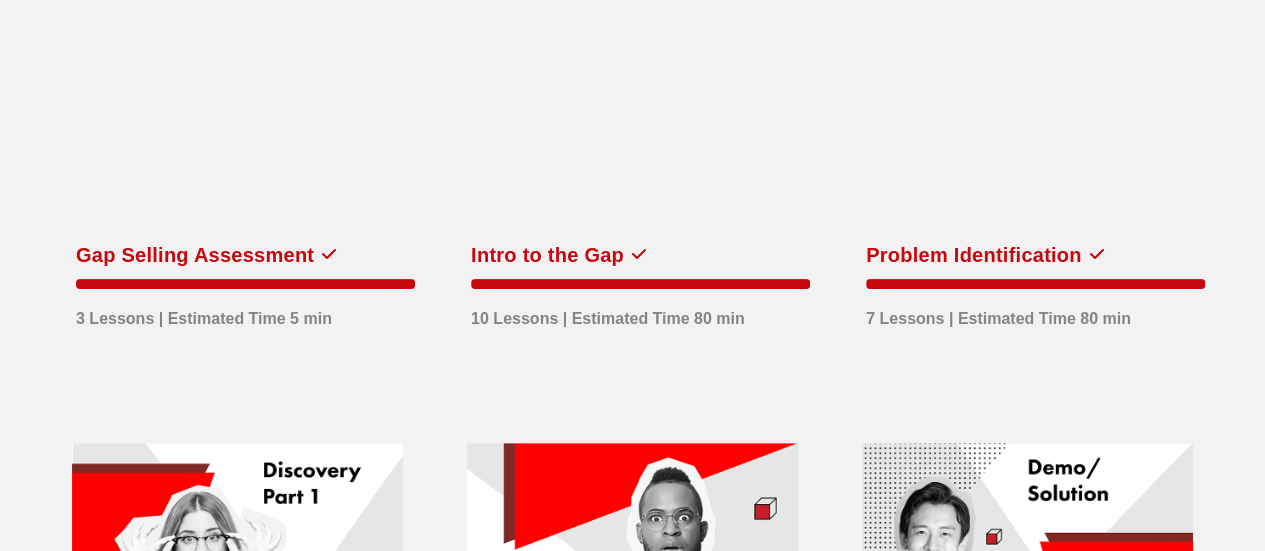 scroll, scrollTop: 0, scrollLeft: 0, axis: both 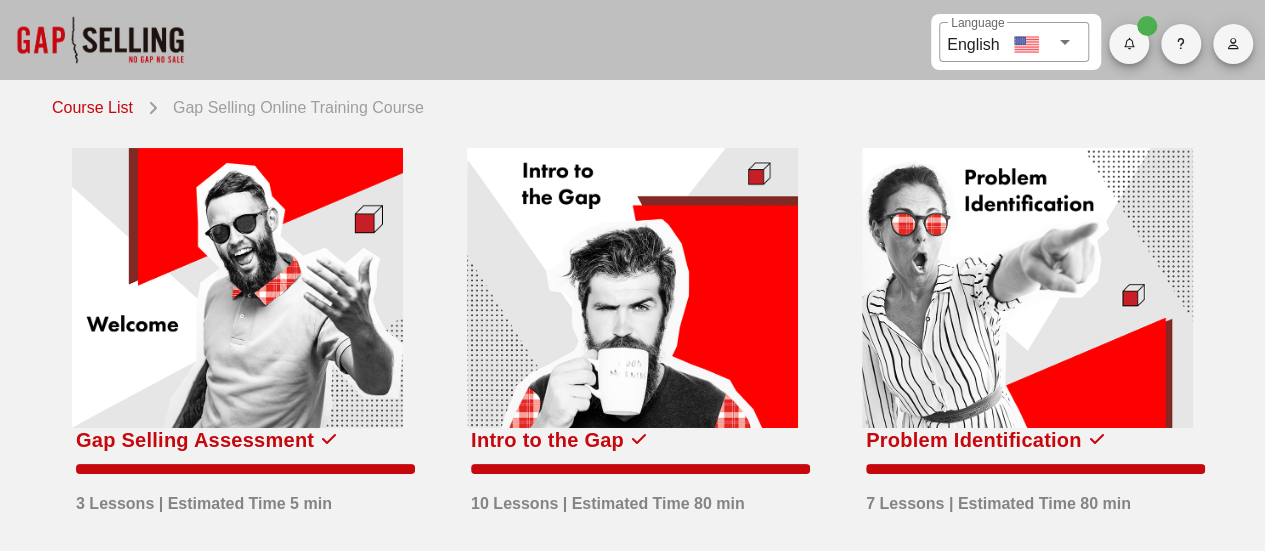 click at bounding box center [237, 288] 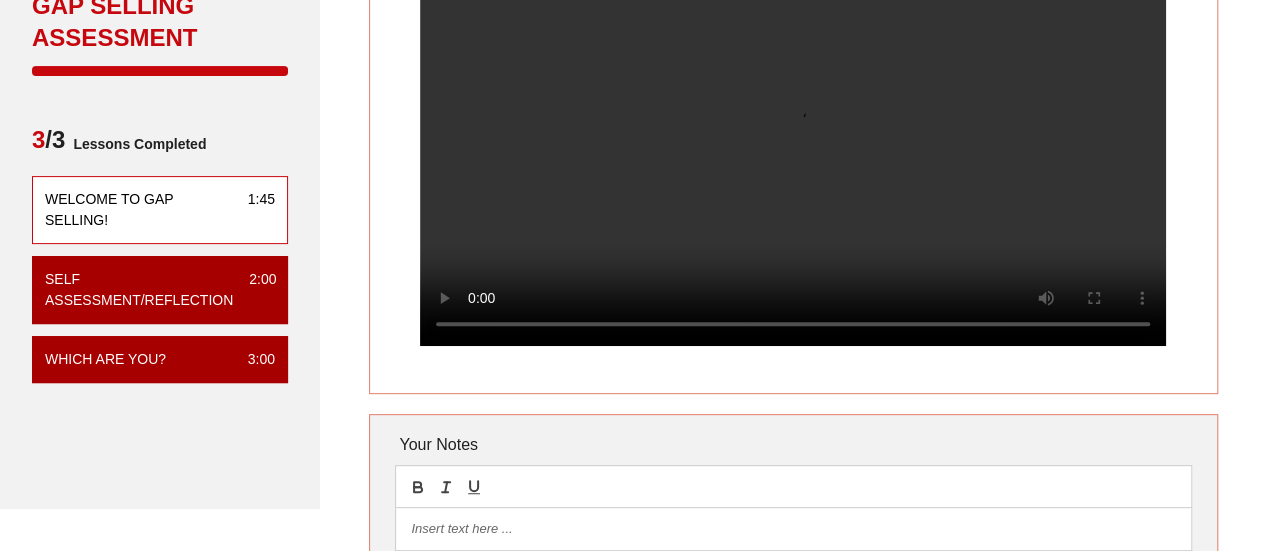 scroll, scrollTop: 200, scrollLeft: 0, axis: vertical 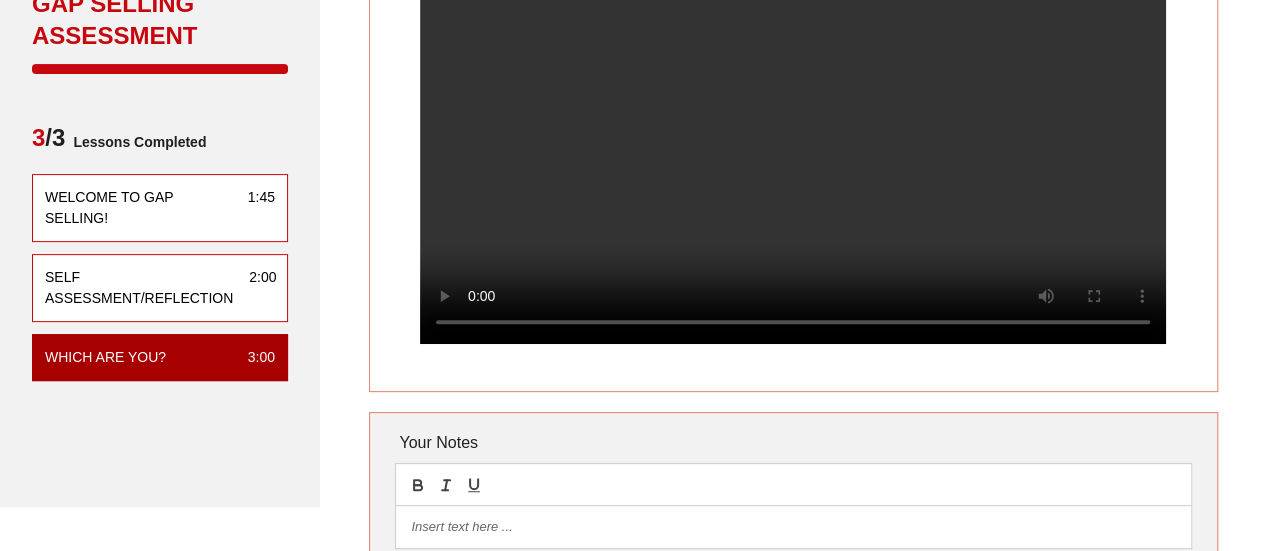 click on "Self Assessment/Reflection" at bounding box center (139, 288) 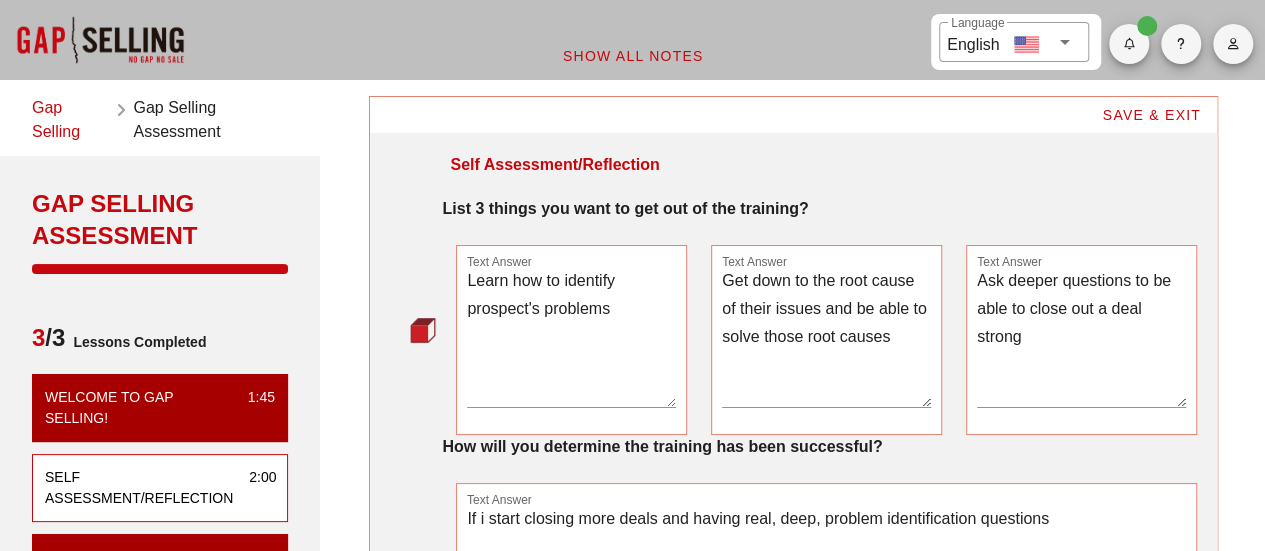 scroll, scrollTop: 200, scrollLeft: 0, axis: vertical 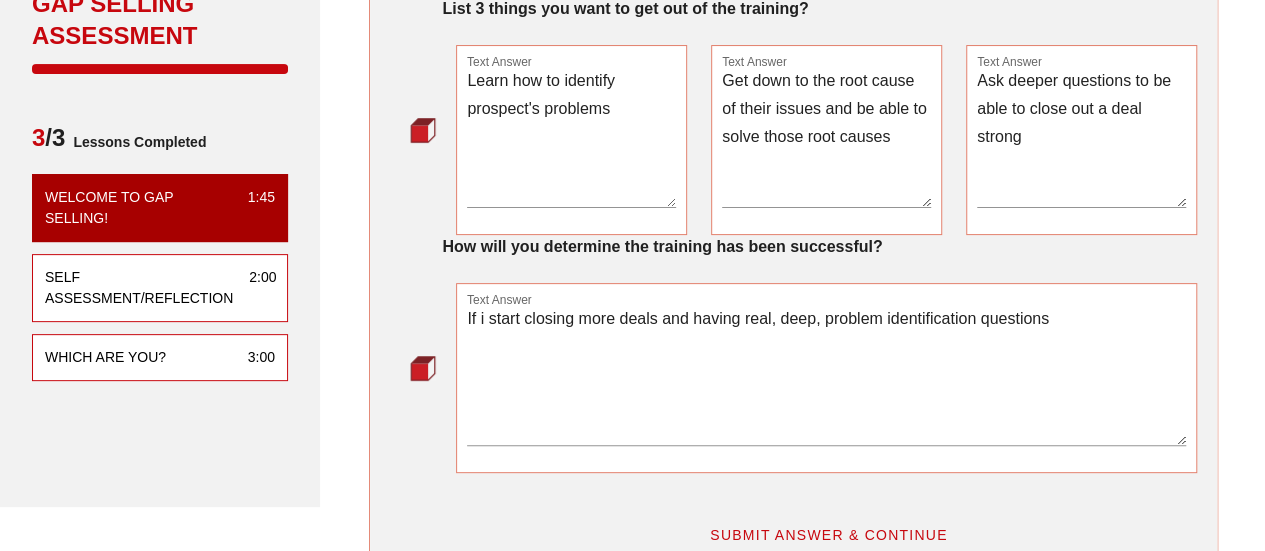 click on "WHICH ARE YOU? 3:00" at bounding box center [160, 357] 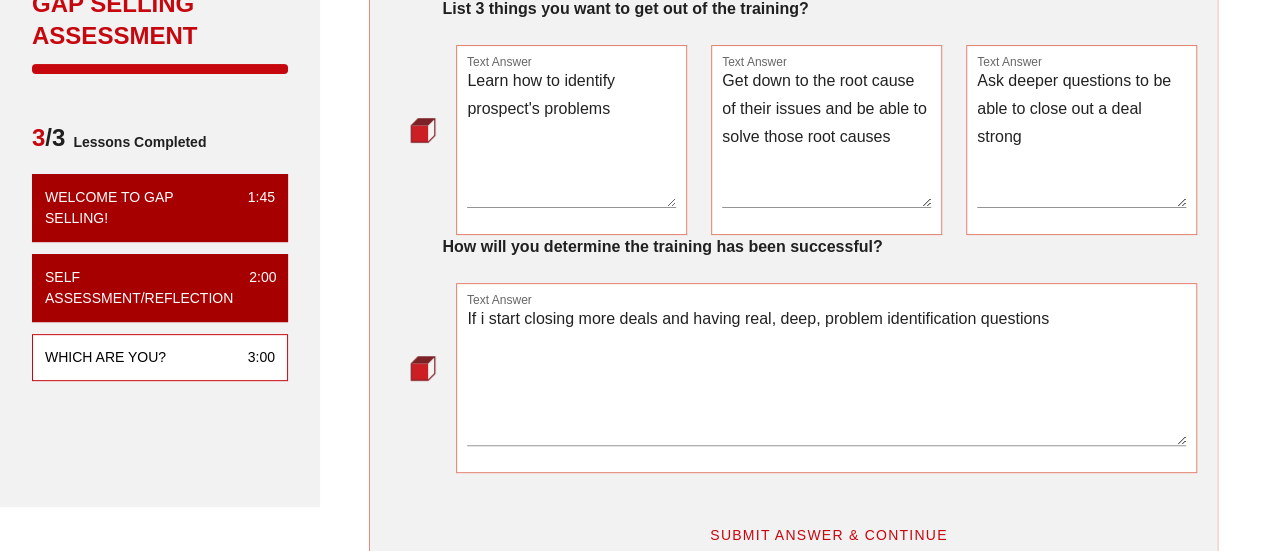 scroll, scrollTop: 0, scrollLeft: 0, axis: both 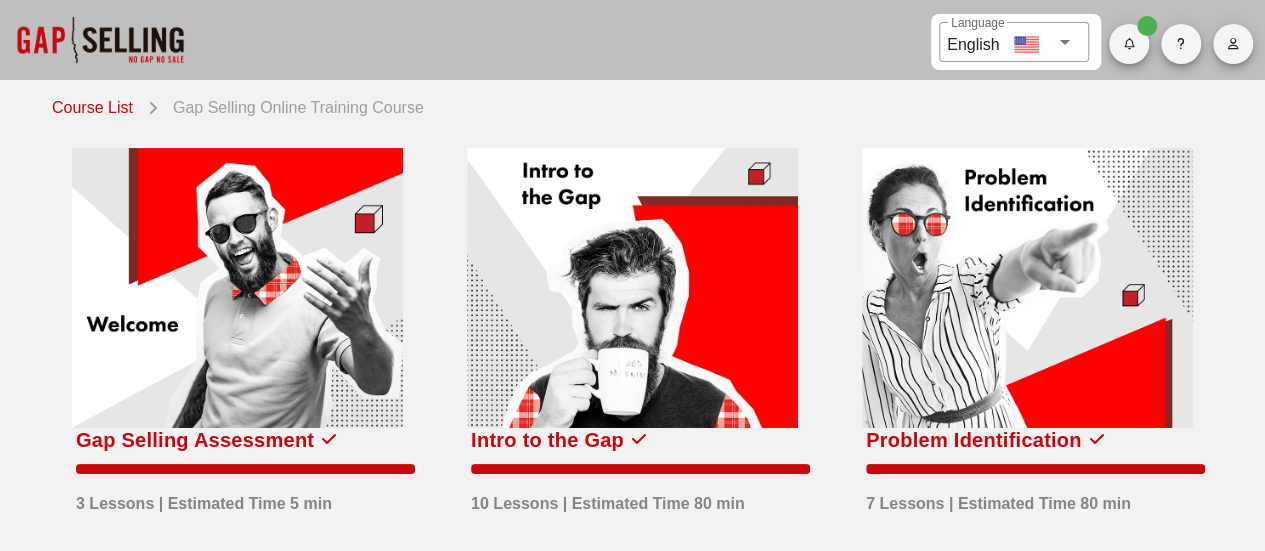 click at bounding box center [632, 288] 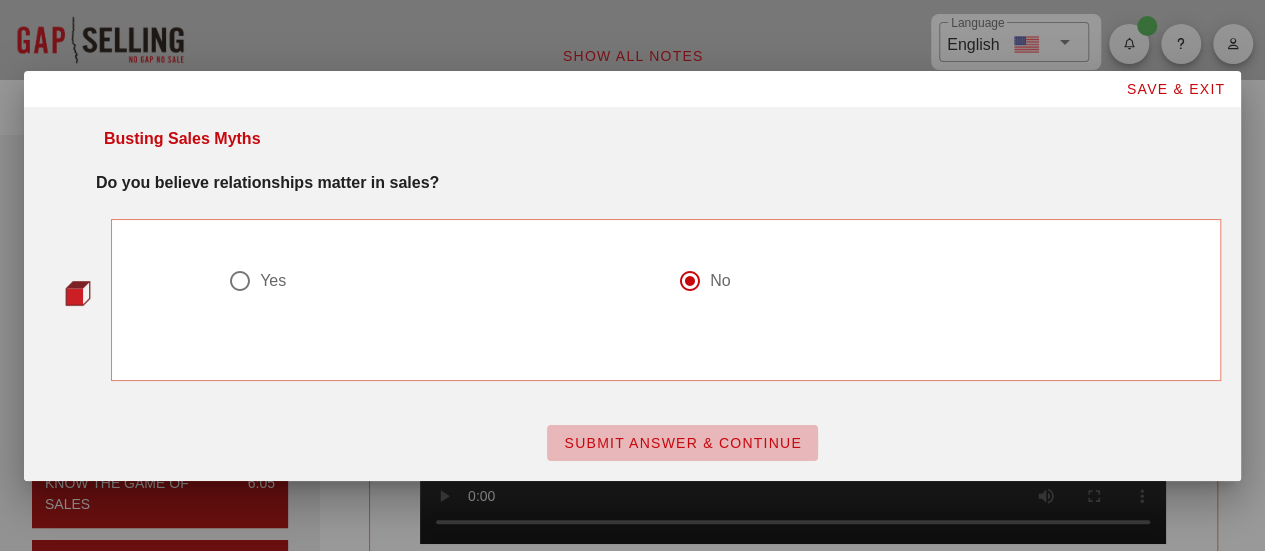 click on "SUBMIT ANSWER & CONTINUE" at bounding box center (682, 443) 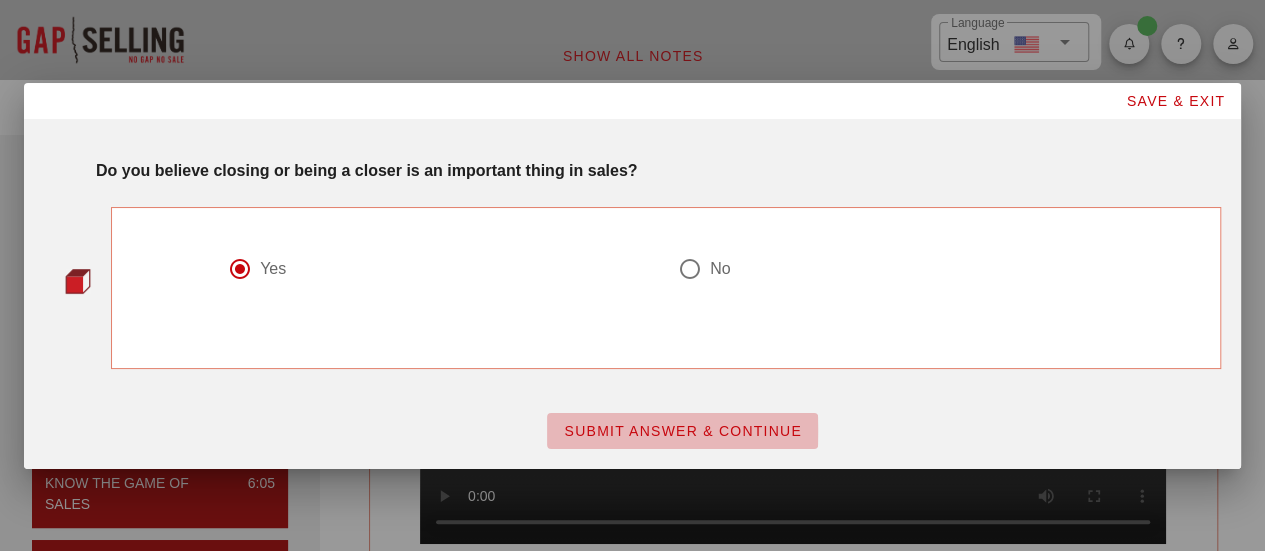 click on "SUBMIT ANSWER & CONTINUE" at bounding box center [682, 431] 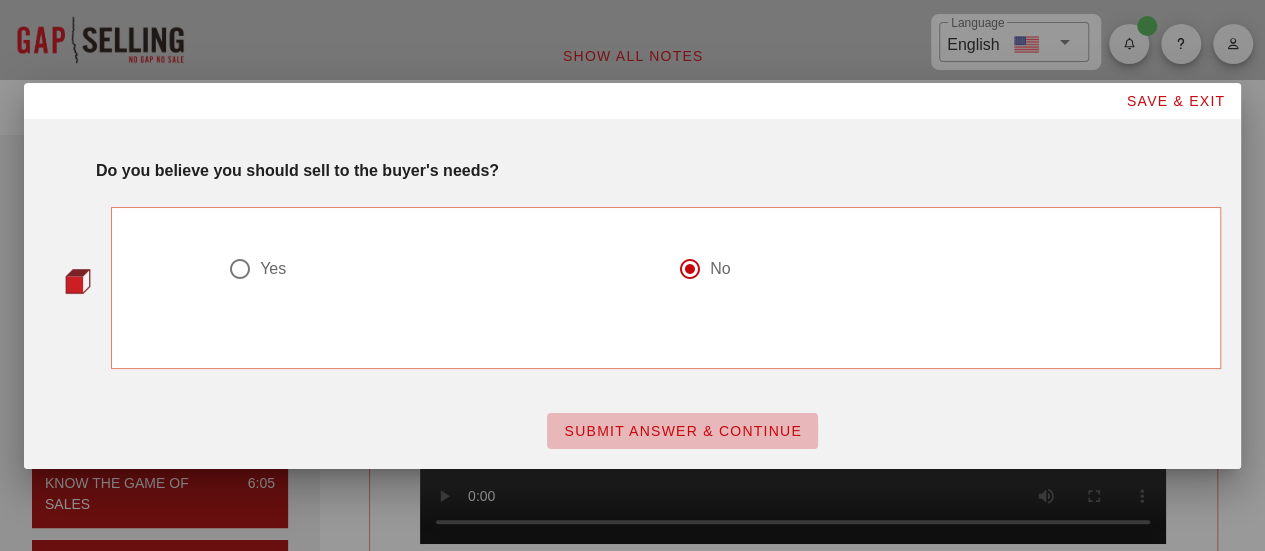 click on "SUBMIT ANSWER & CONTINUE" at bounding box center (682, 431) 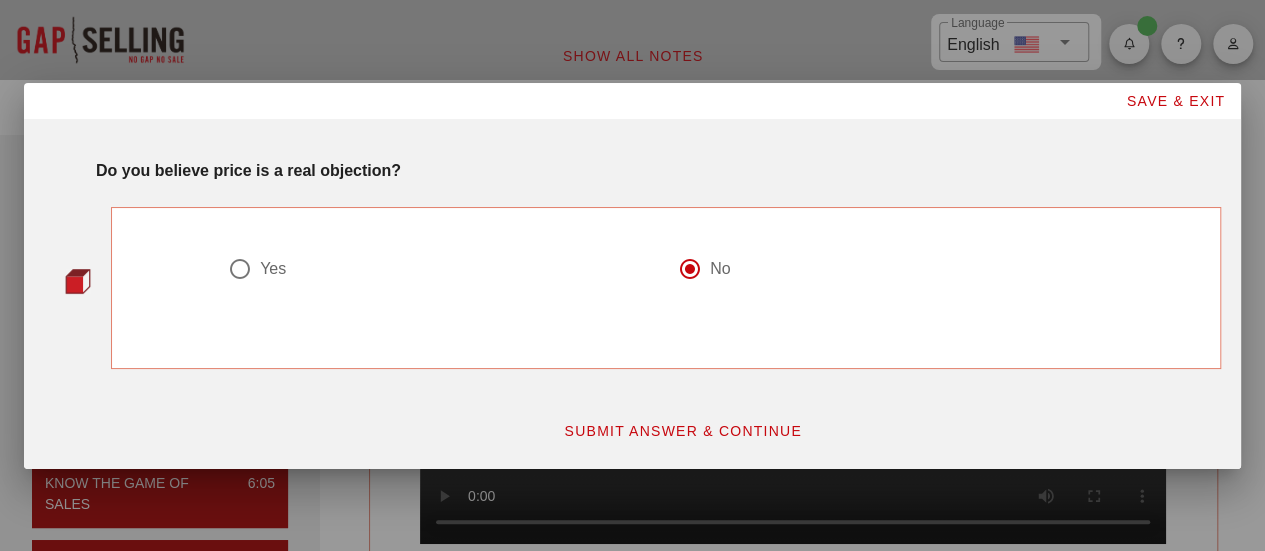 click on "SUBMIT ANSWER & CONTINUE" at bounding box center (682, 431) 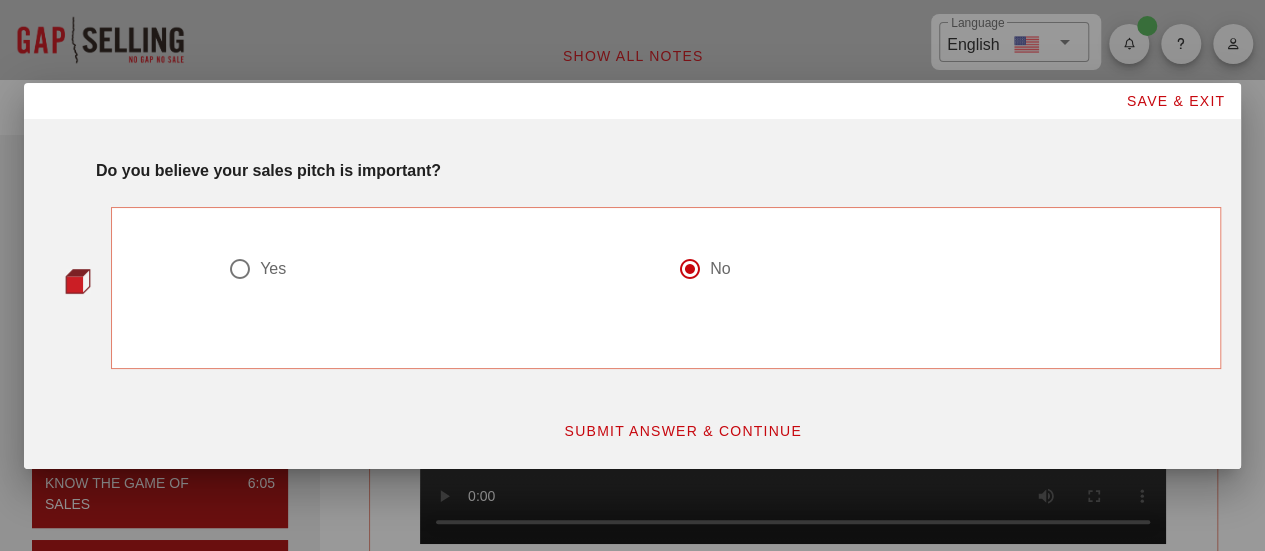 click on "SUBMIT ANSWER & CONTINUE" at bounding box center (682, 431) 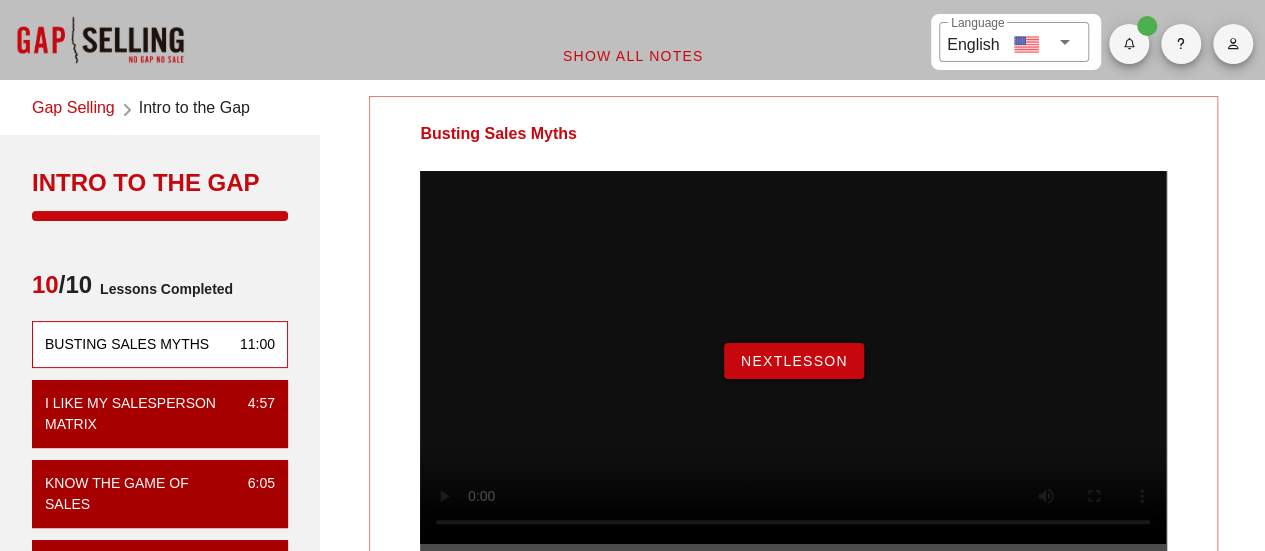 click on "NextLesson" at bounding box center [794, 361] 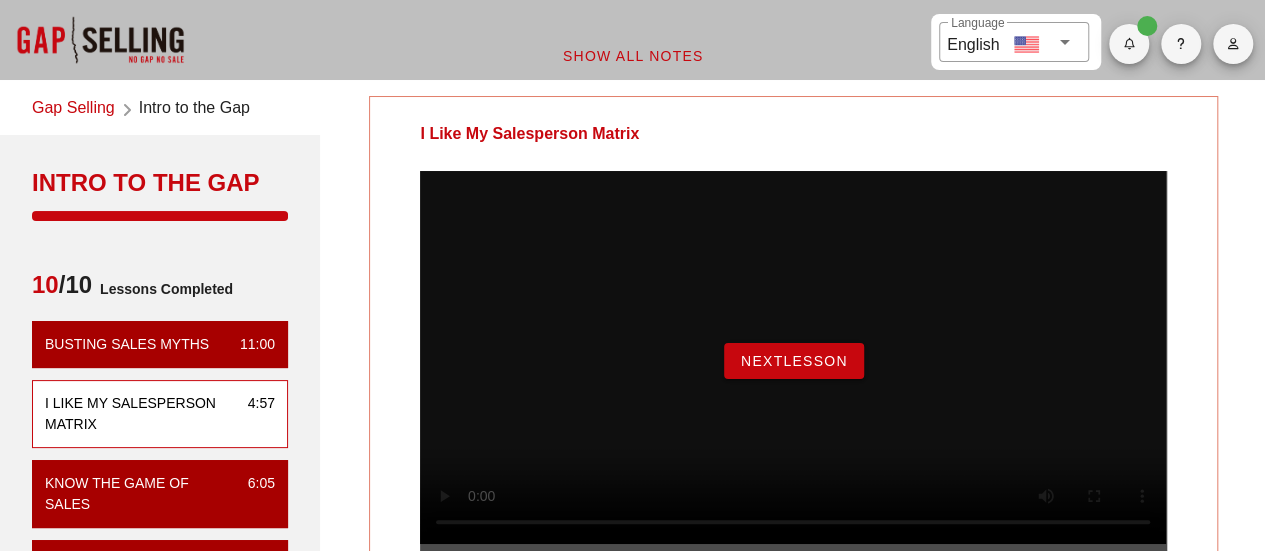 click on "NextLesson" at bounding box center [794, 361] 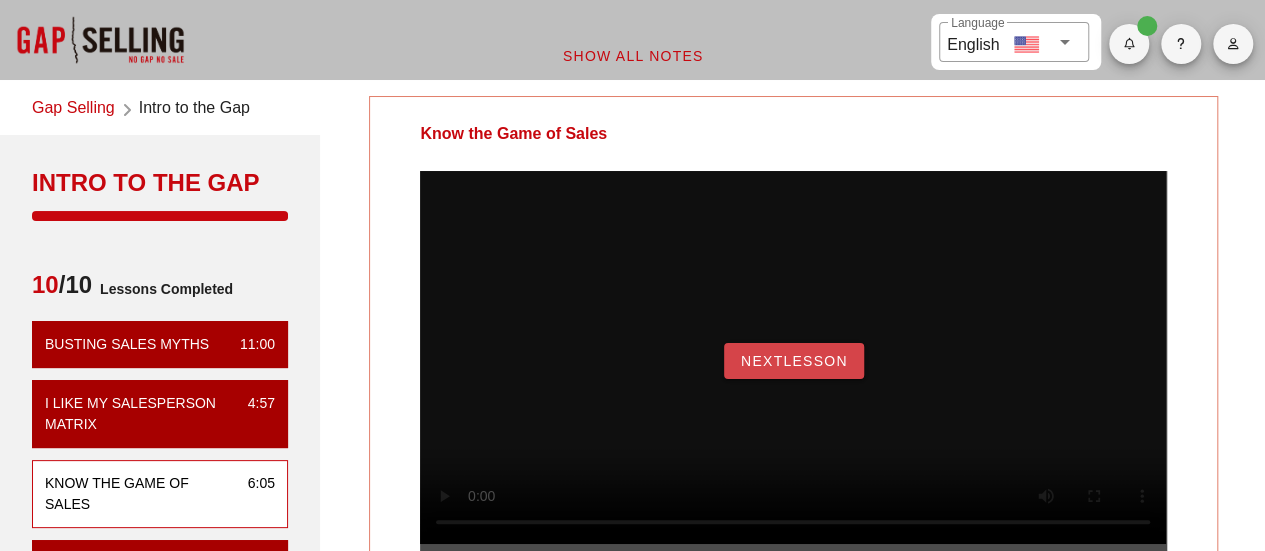 click on "NextLesson" at bounding box center (794, 361) 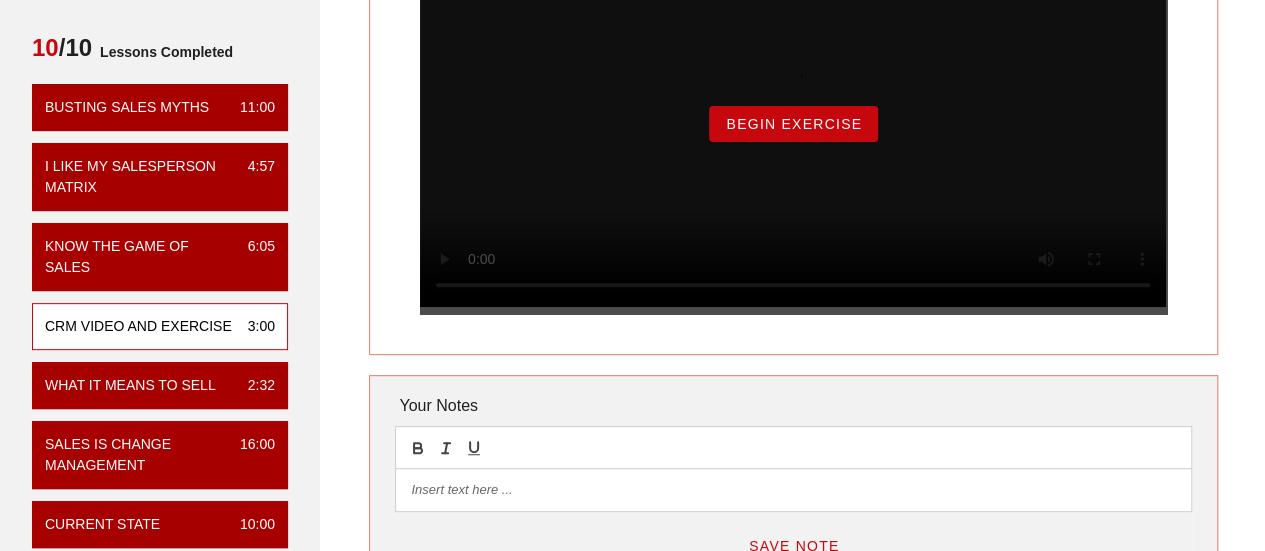 scroll, scrollTop: 500, scrollLeft: 0, axis: vertical 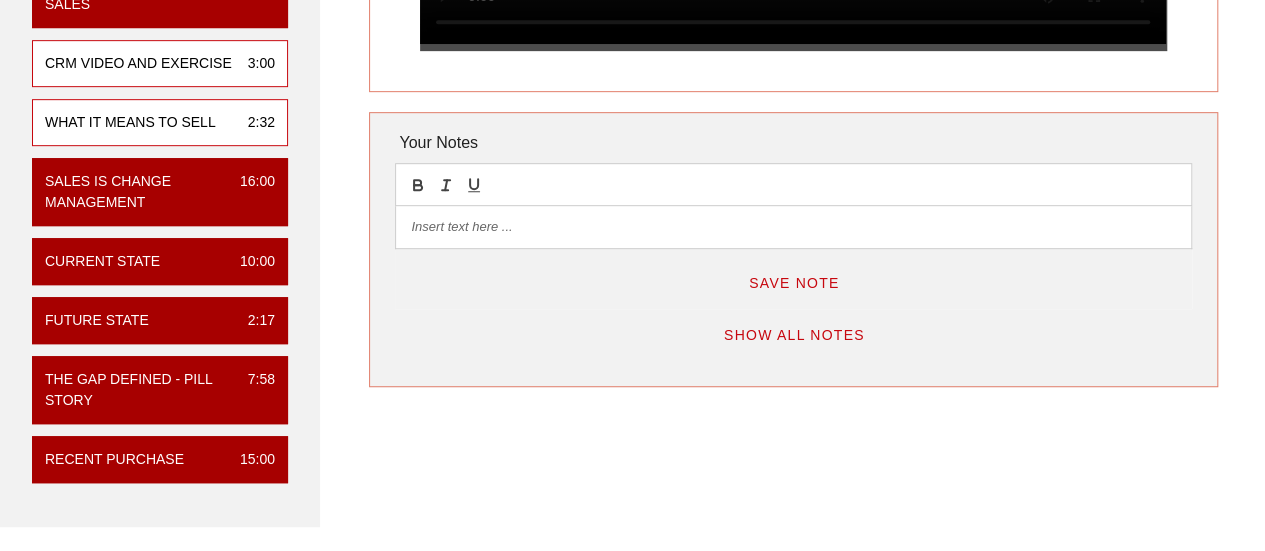 click on "What it means to sell" at bounding box center (130, 122) 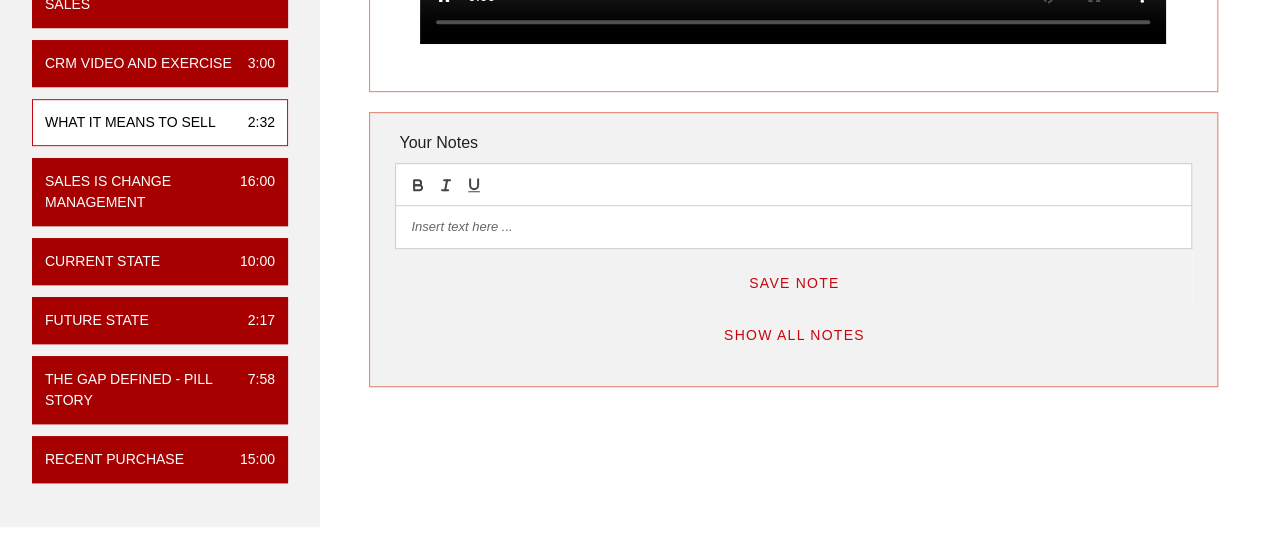 scroll, scrollTop: 0, scrollLeft: 0, axis: both 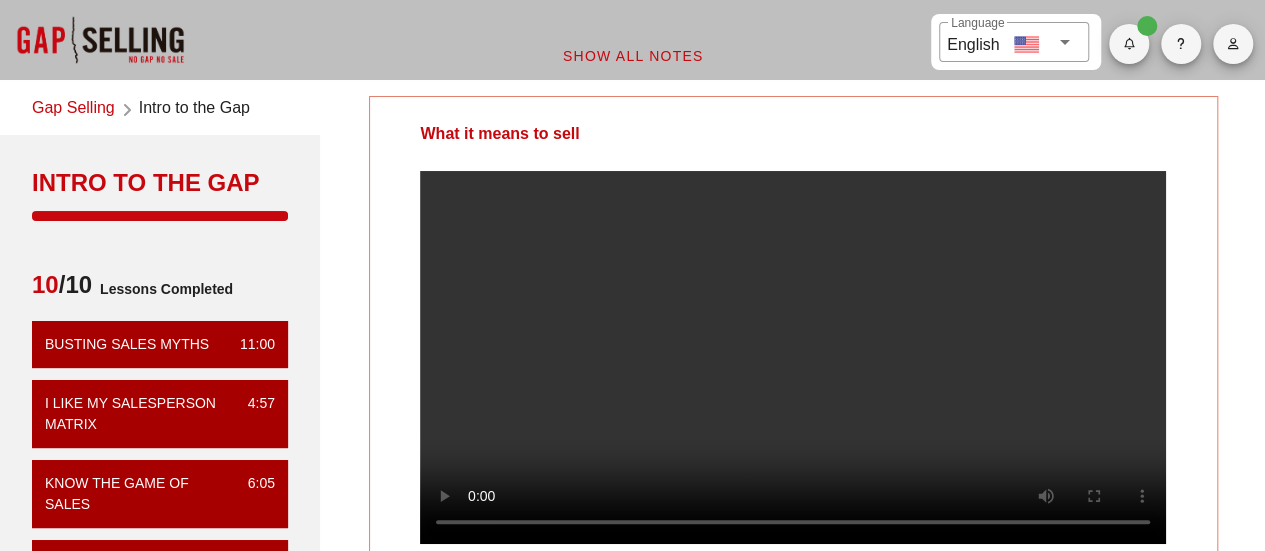 click at bounding box center (793, 357) 